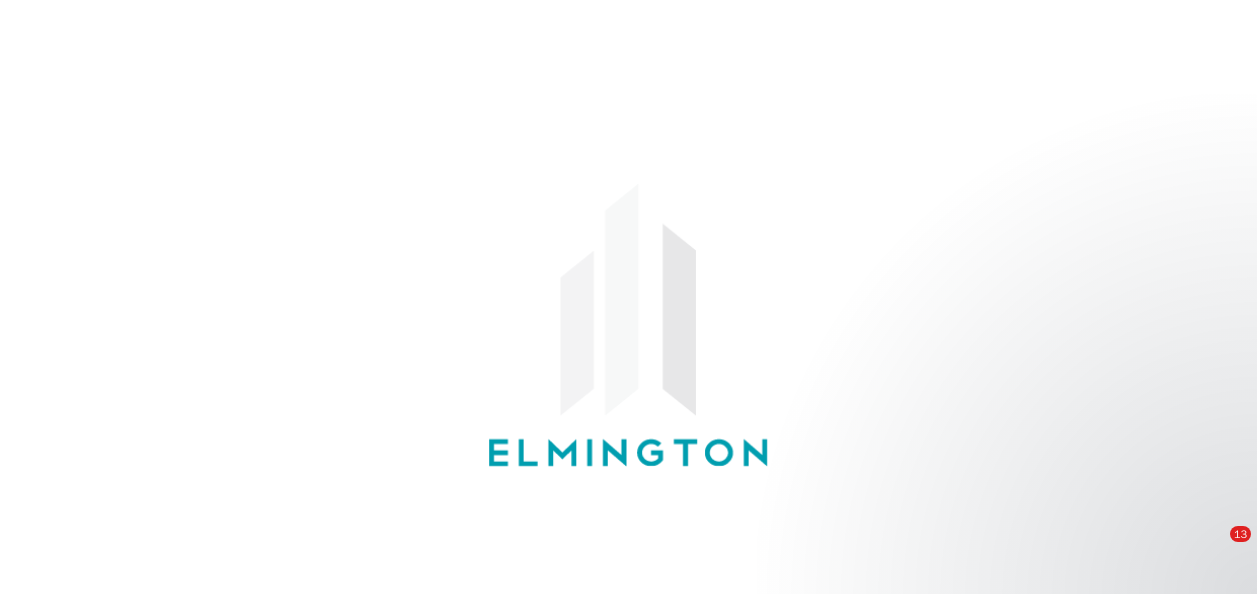 scroll, scrollTop: 530, scrollLeft: 0, axis: vertical 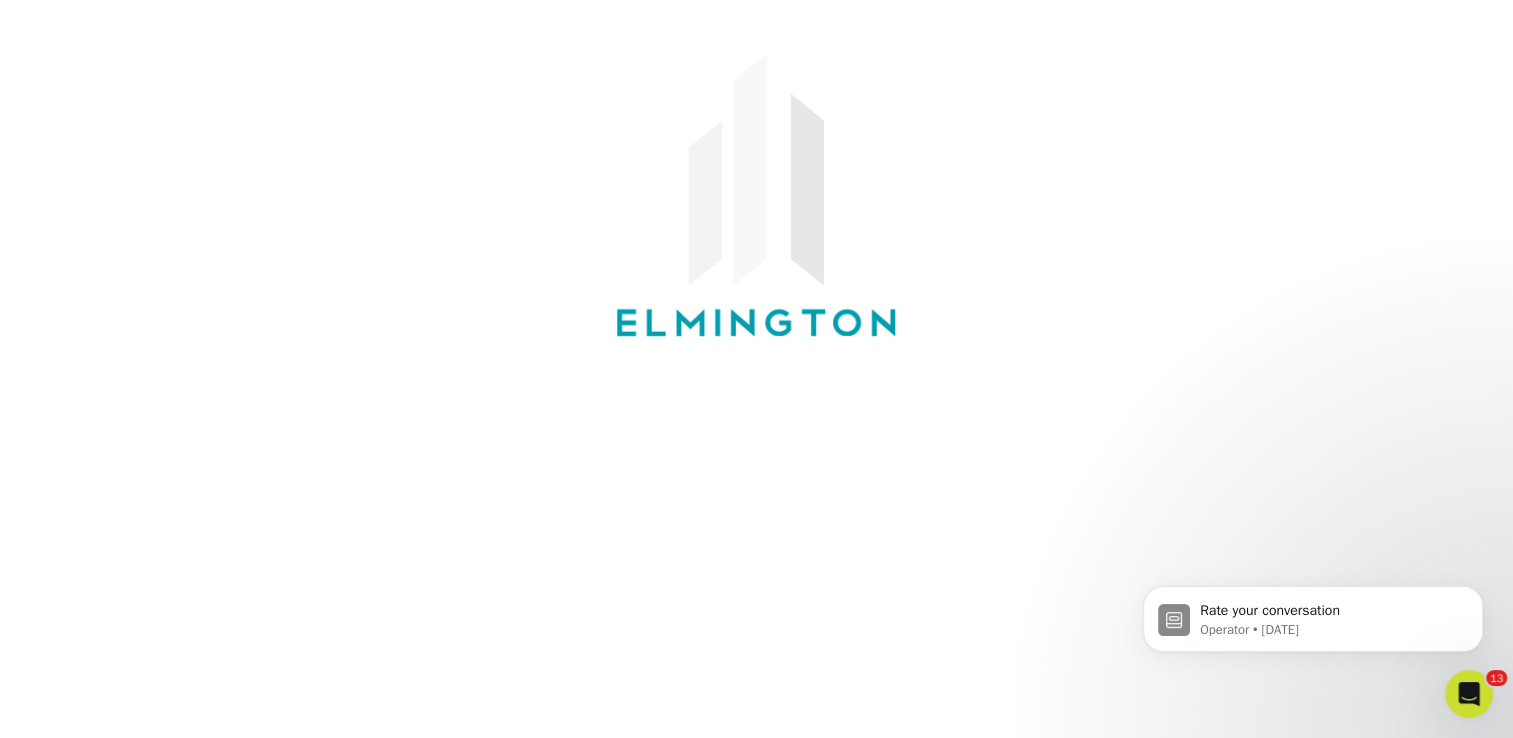click on "Rate your conversation Operator • [DATE]" 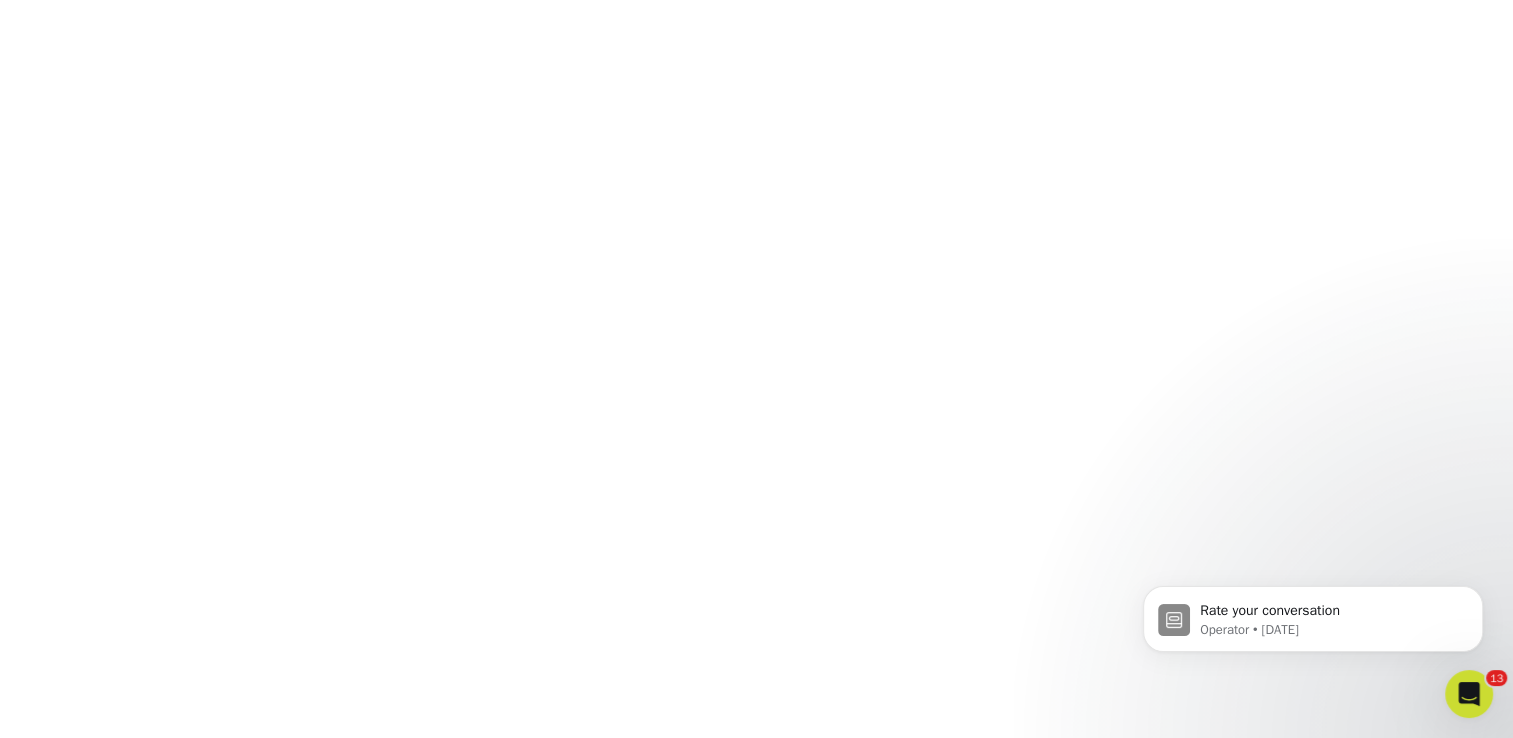 scroll, scrollTop: 630, scrollLeft: 0, axis: vertical 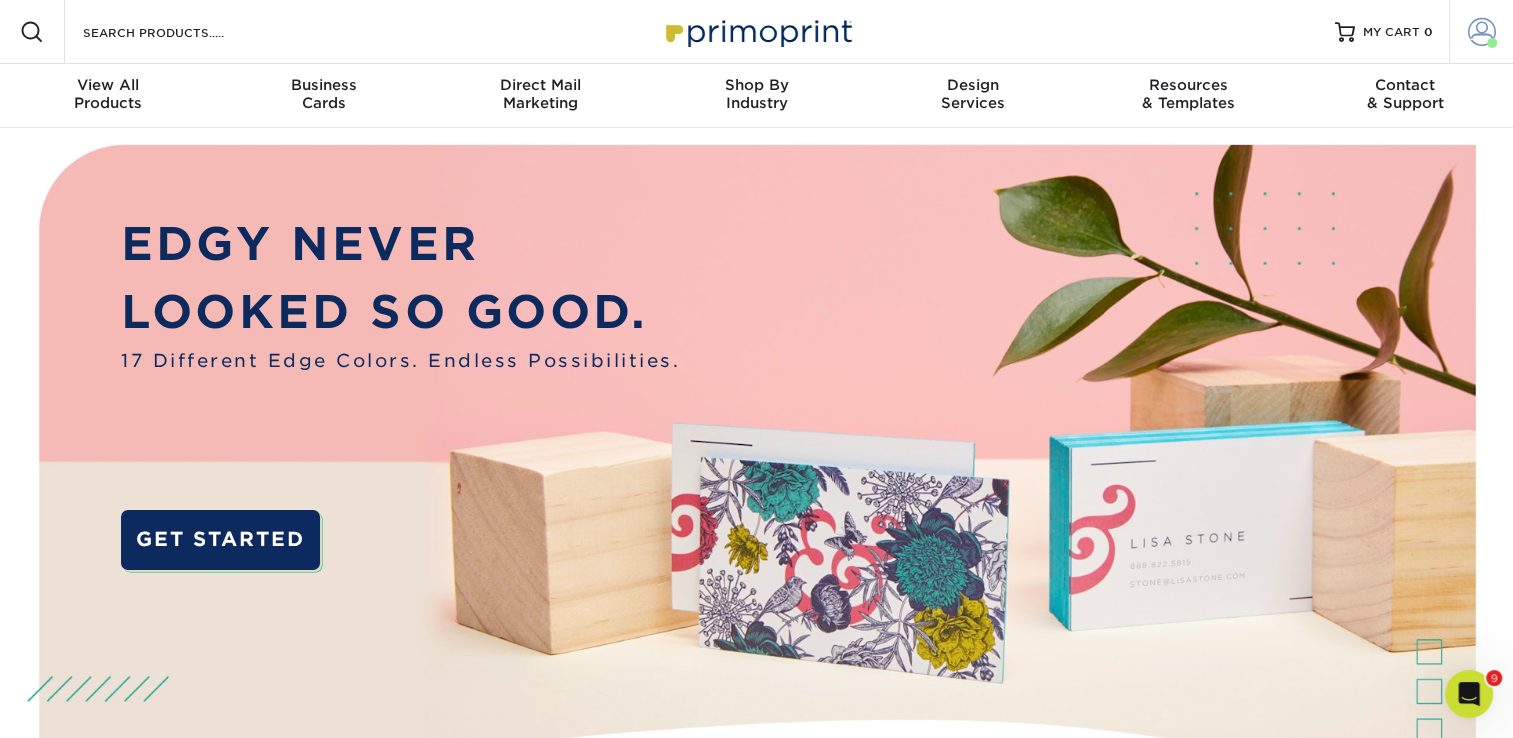 click on "Account" at bounding box center [1481, 32] 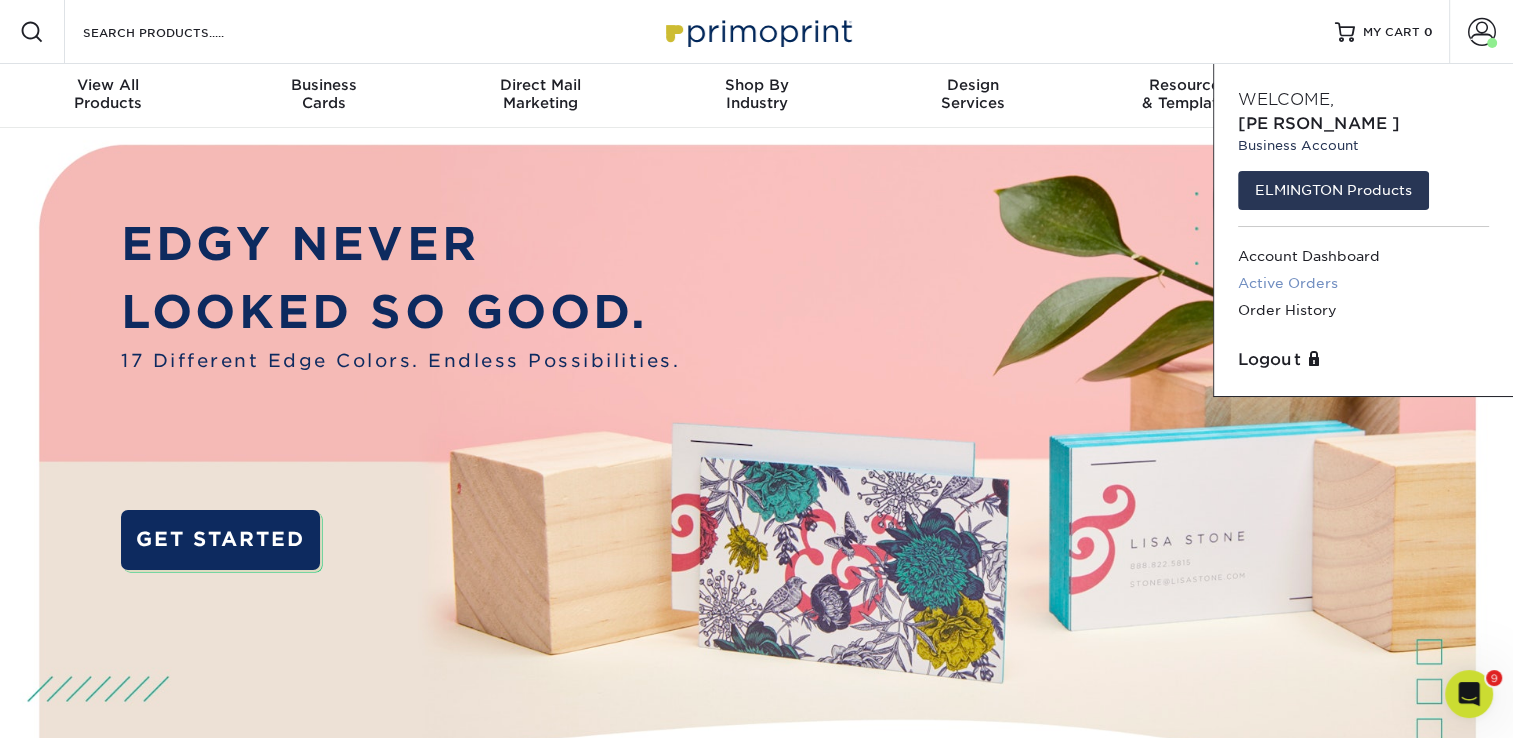 click on "Active Orders" at bounding box center (1363, 283) 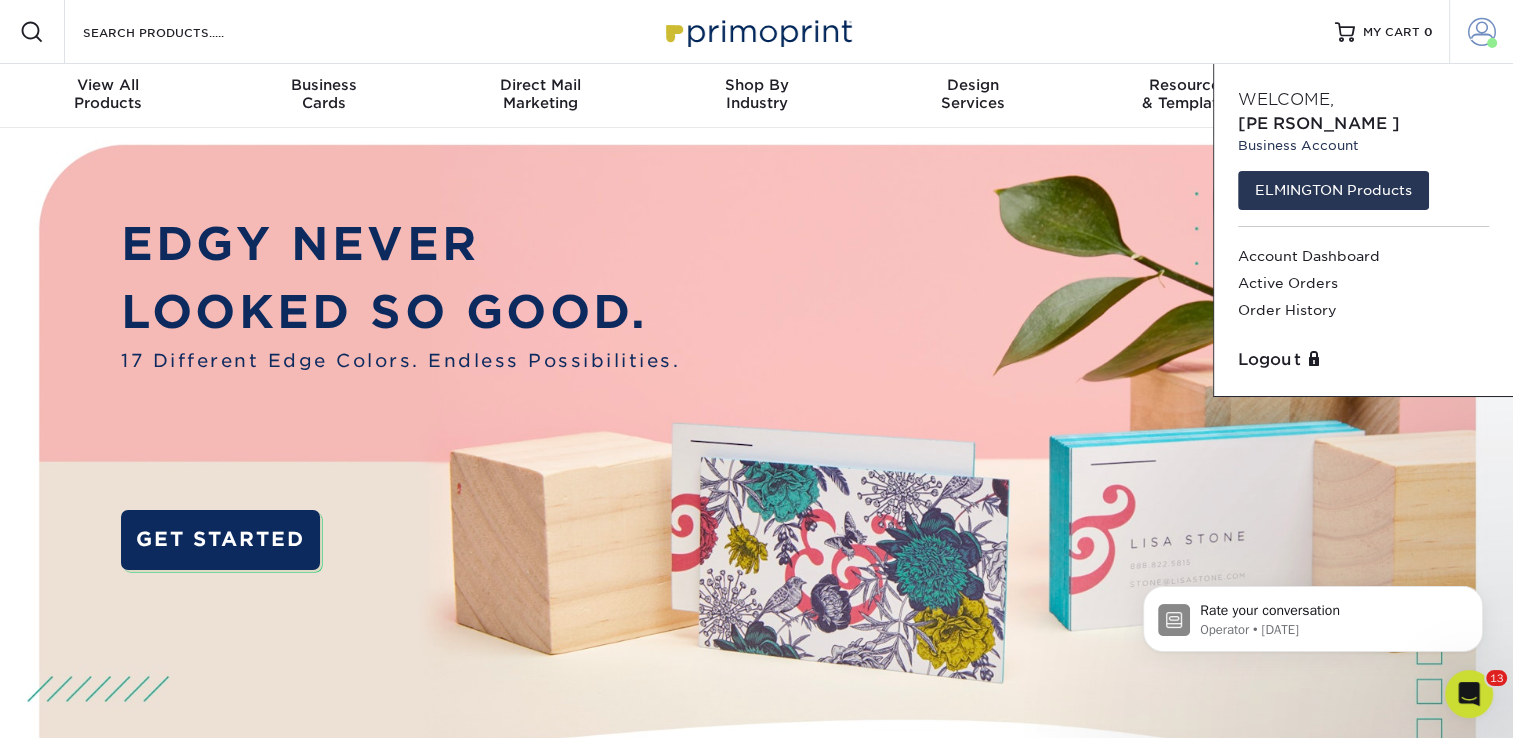 scroll, scrollTop: 0, scrollLeft: 0, axis: both 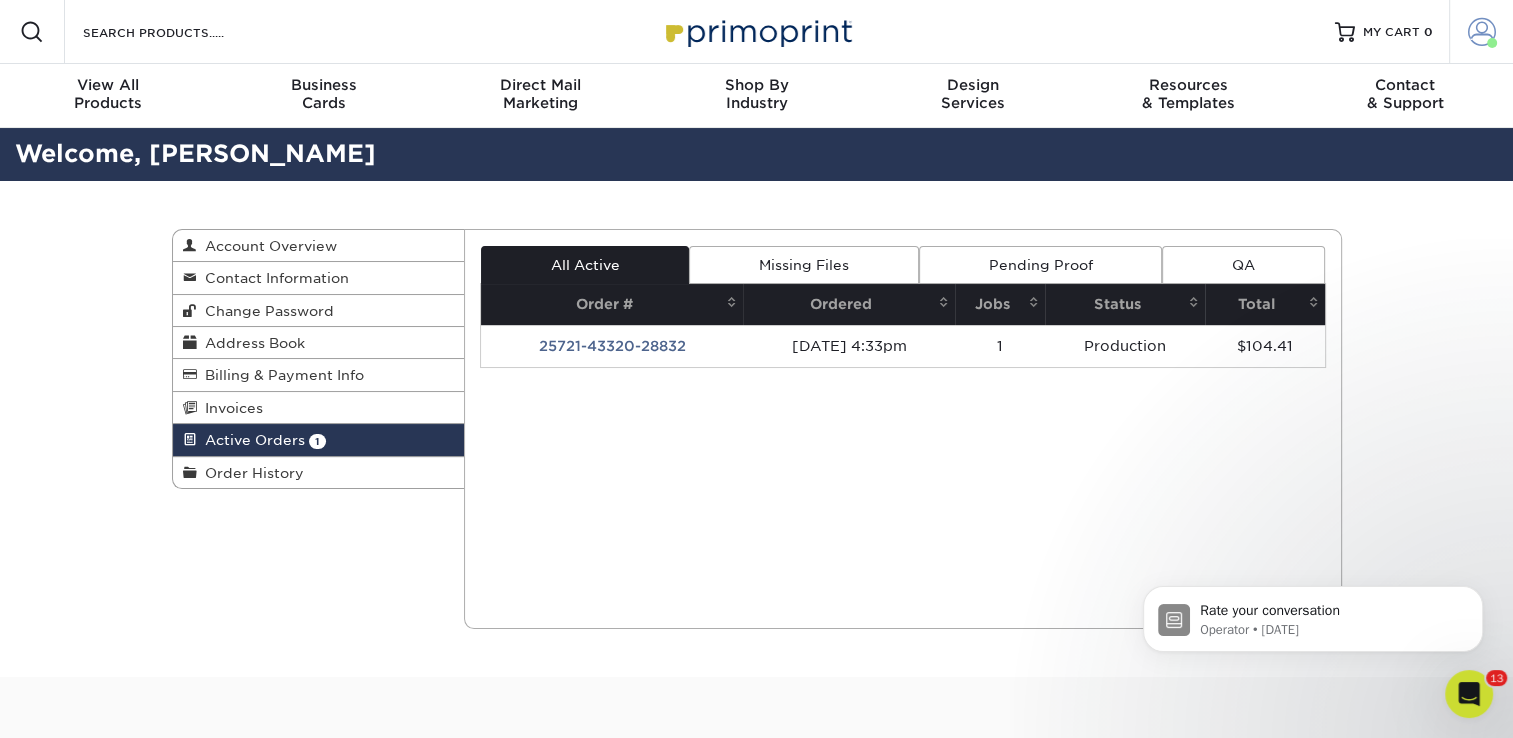 click at bounding box center (1482, 32) 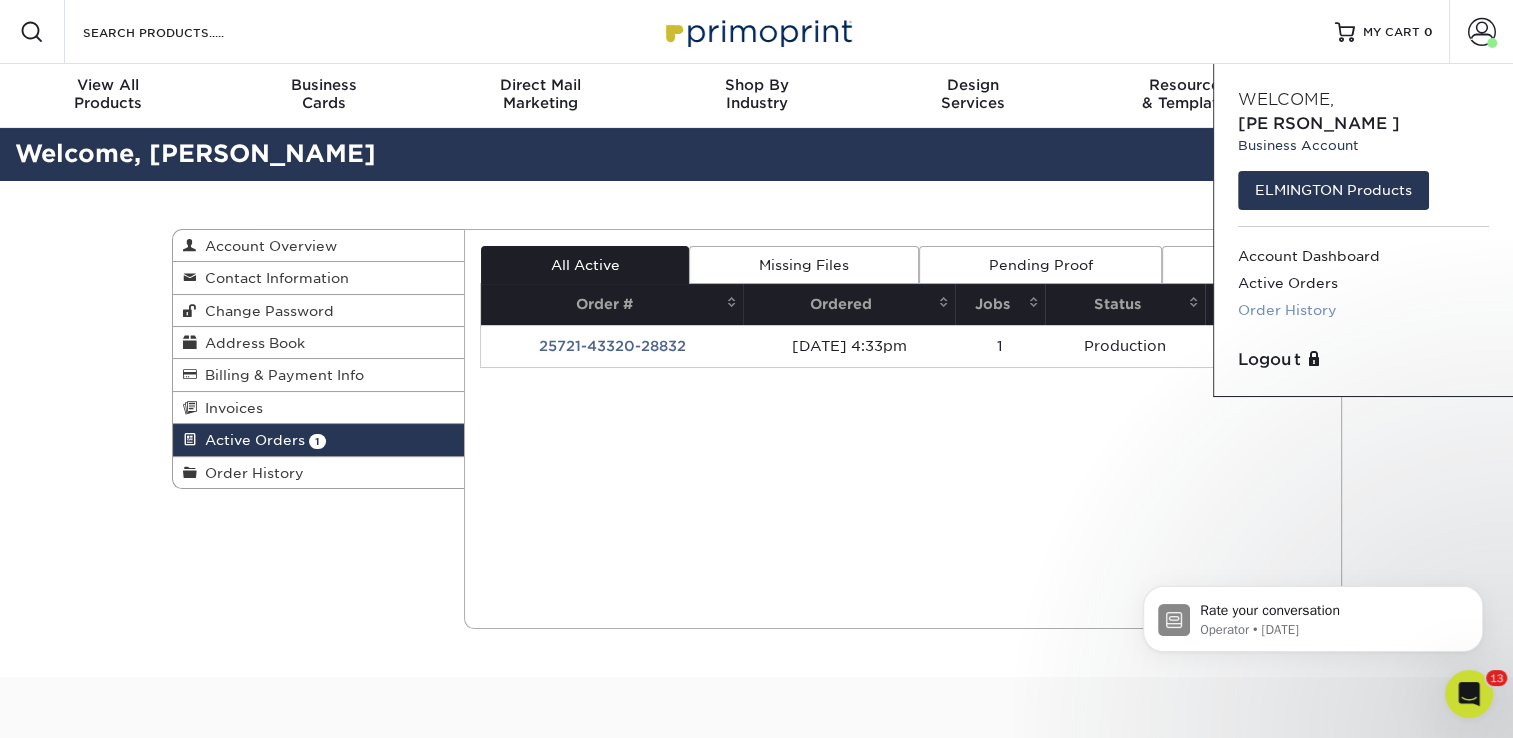 click on "Order History" at bounding box center (1363, 310) 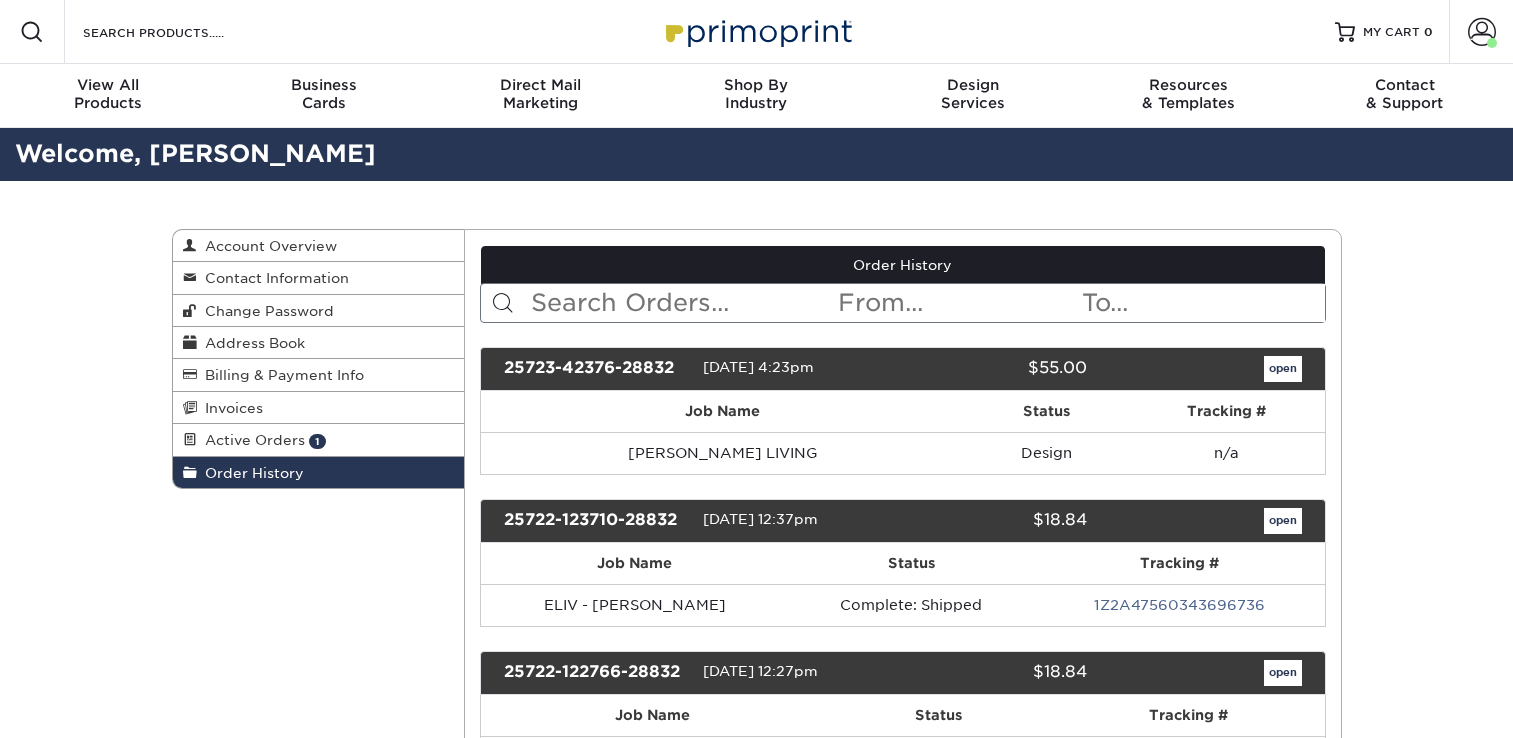 scroll, scrollTop: 0, scrollLeft: 0, axis: both 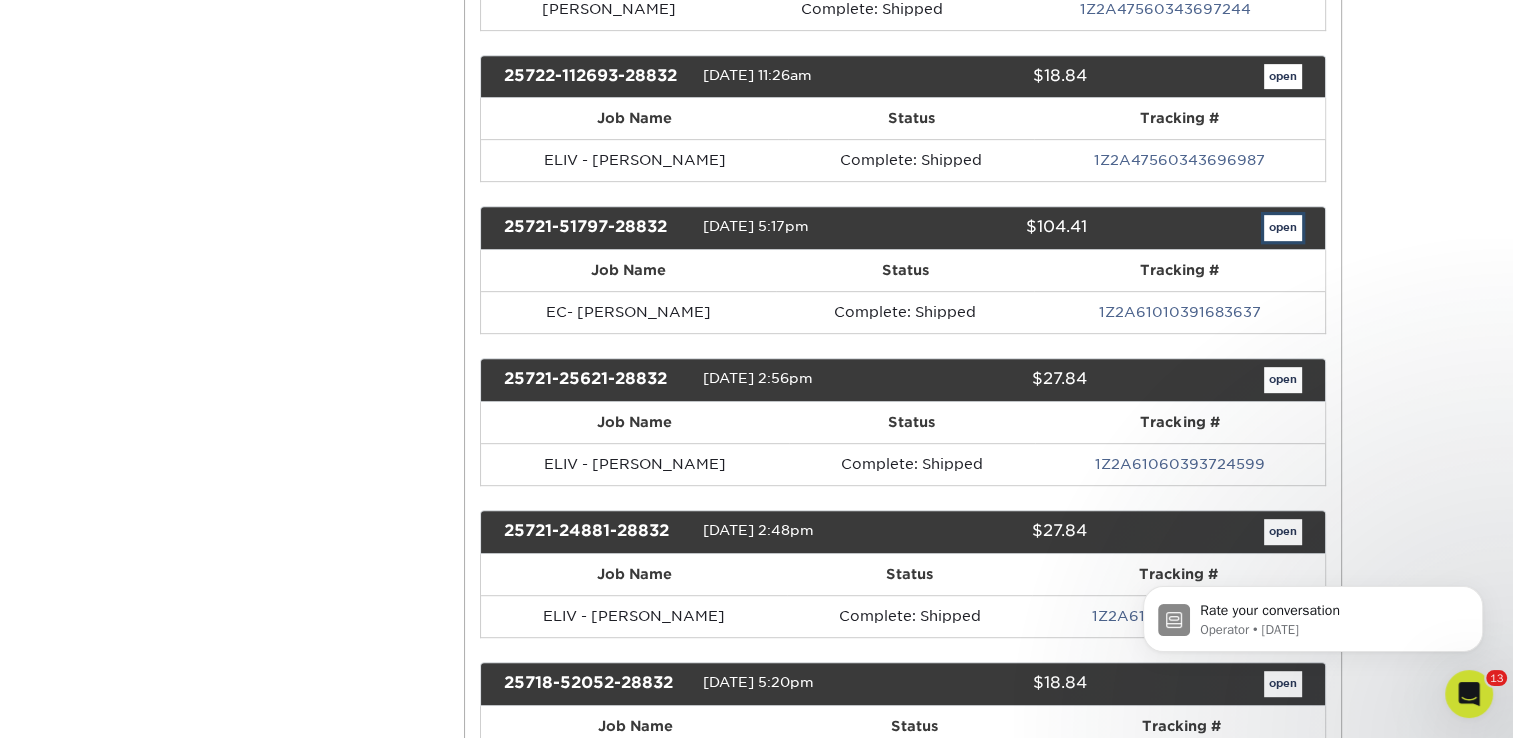 click on "open" at bounding box center (1283, 228) 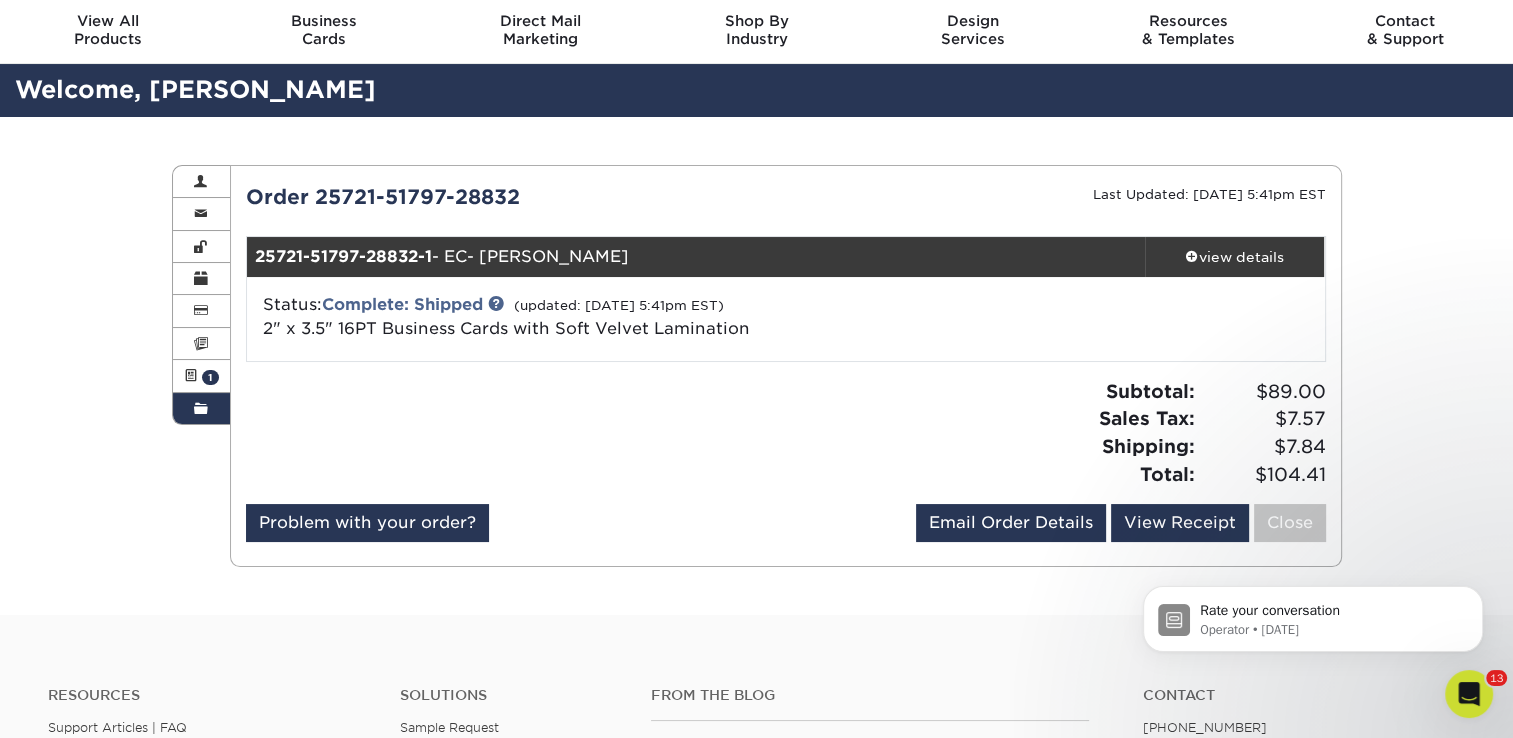 scroll, scrollTop: 200, scrollLeft: 0, axis: vertical 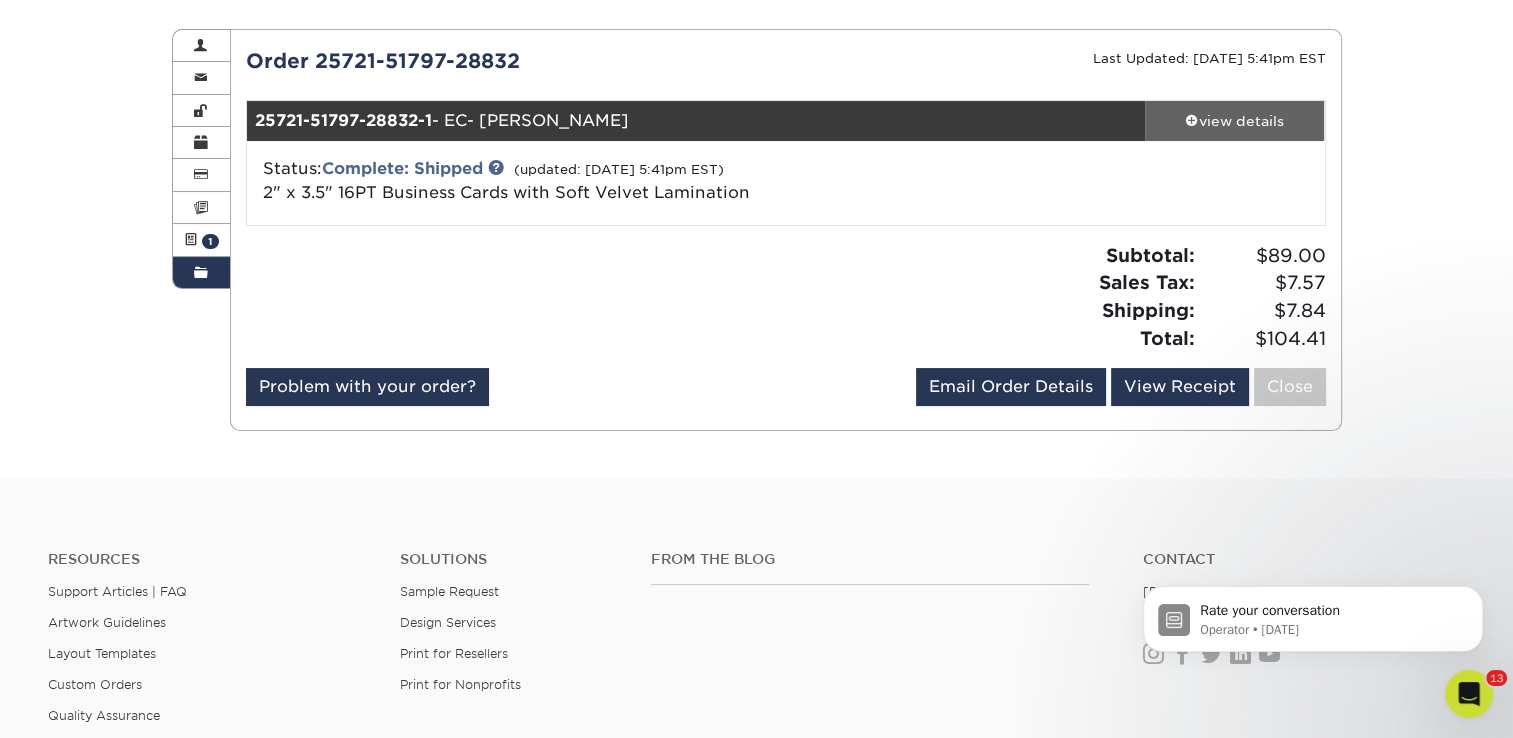 click at bounding box center (1192, 120) 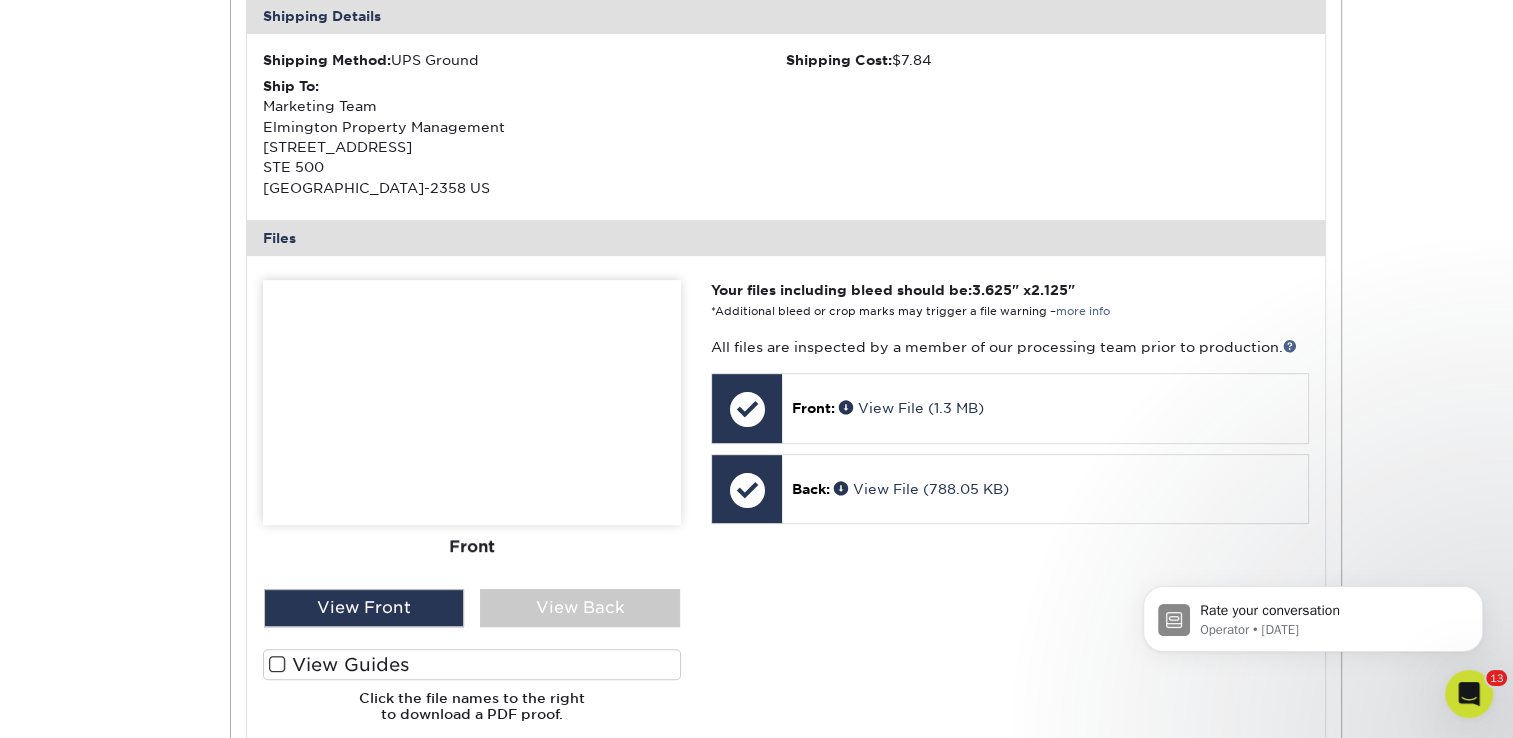 scroll, scrollTop: 800, scrollLeft: 0, axis: vertical 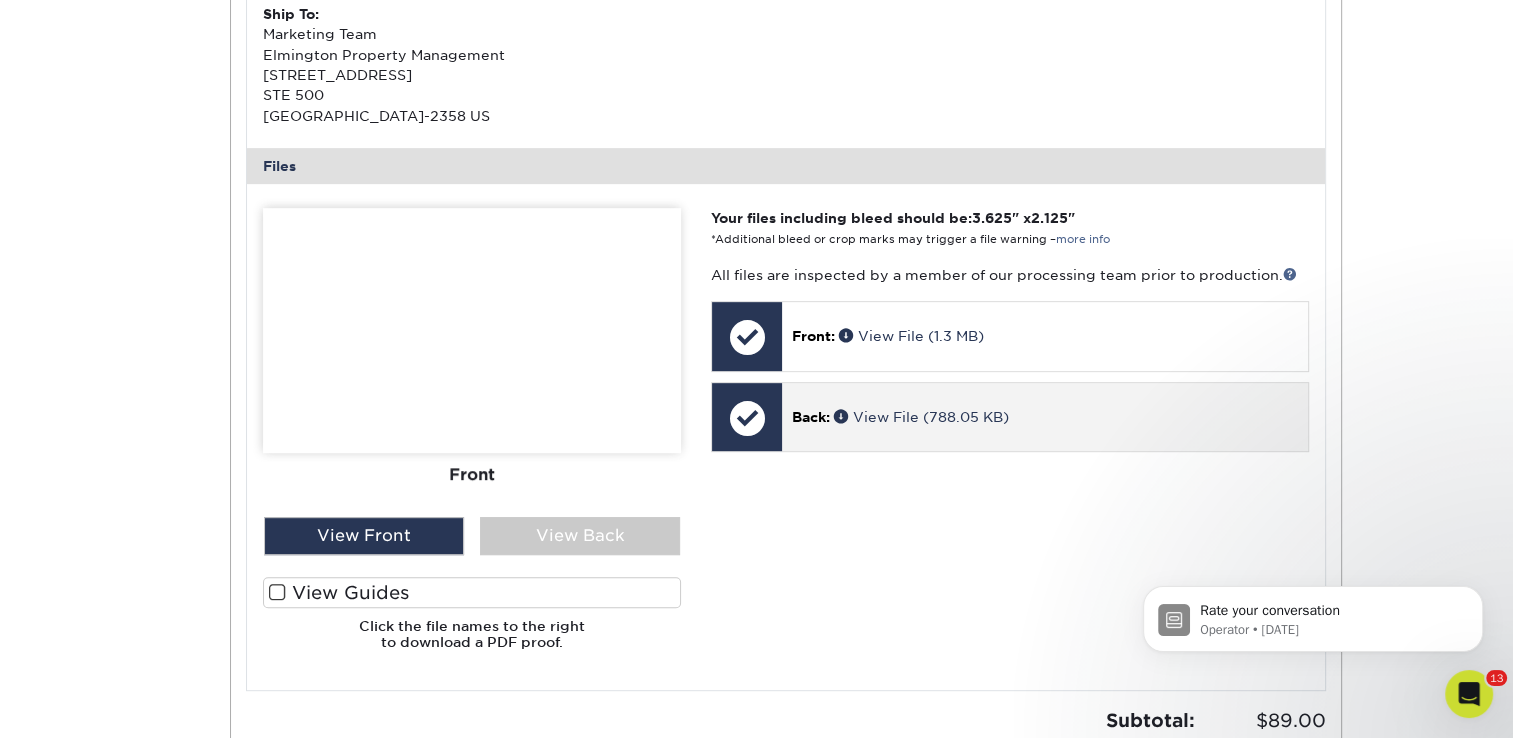 click on "Back:    View File (788.05 KB)" at bounding box center (1044, 417) 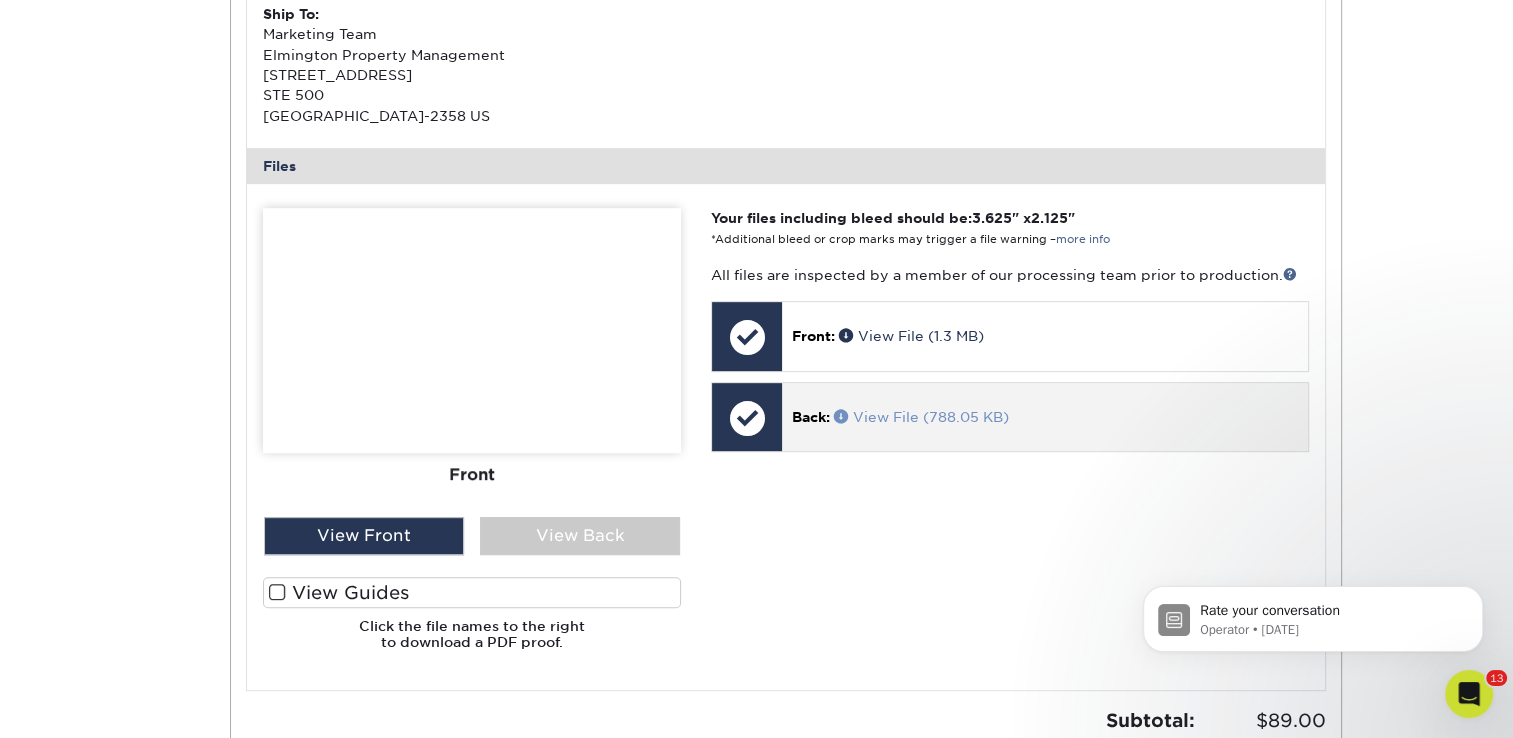 click on "View File (788.05 KB)" at bounding box center (921, 417) 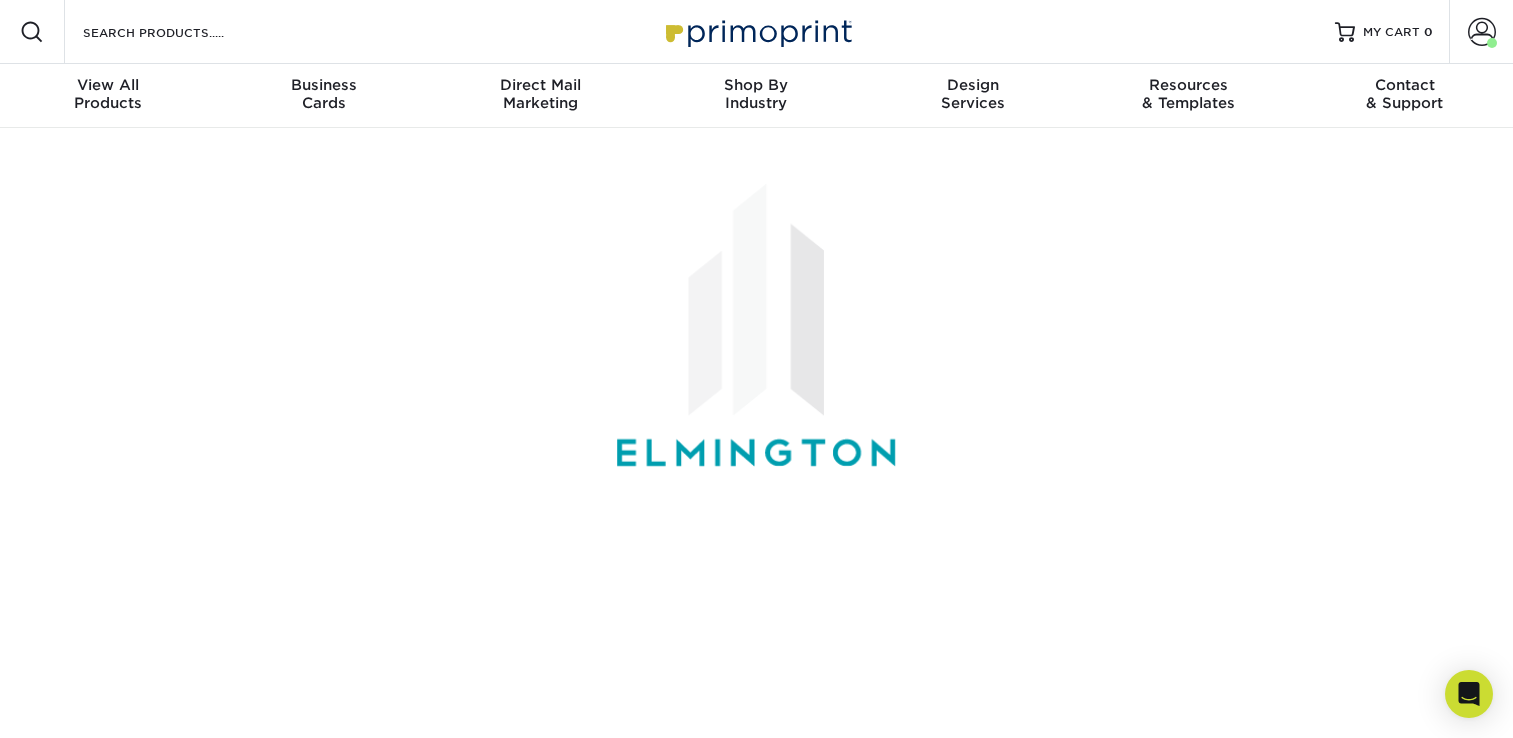 scroll, scrollTop: 0, scrollLeft: 0, axis: both 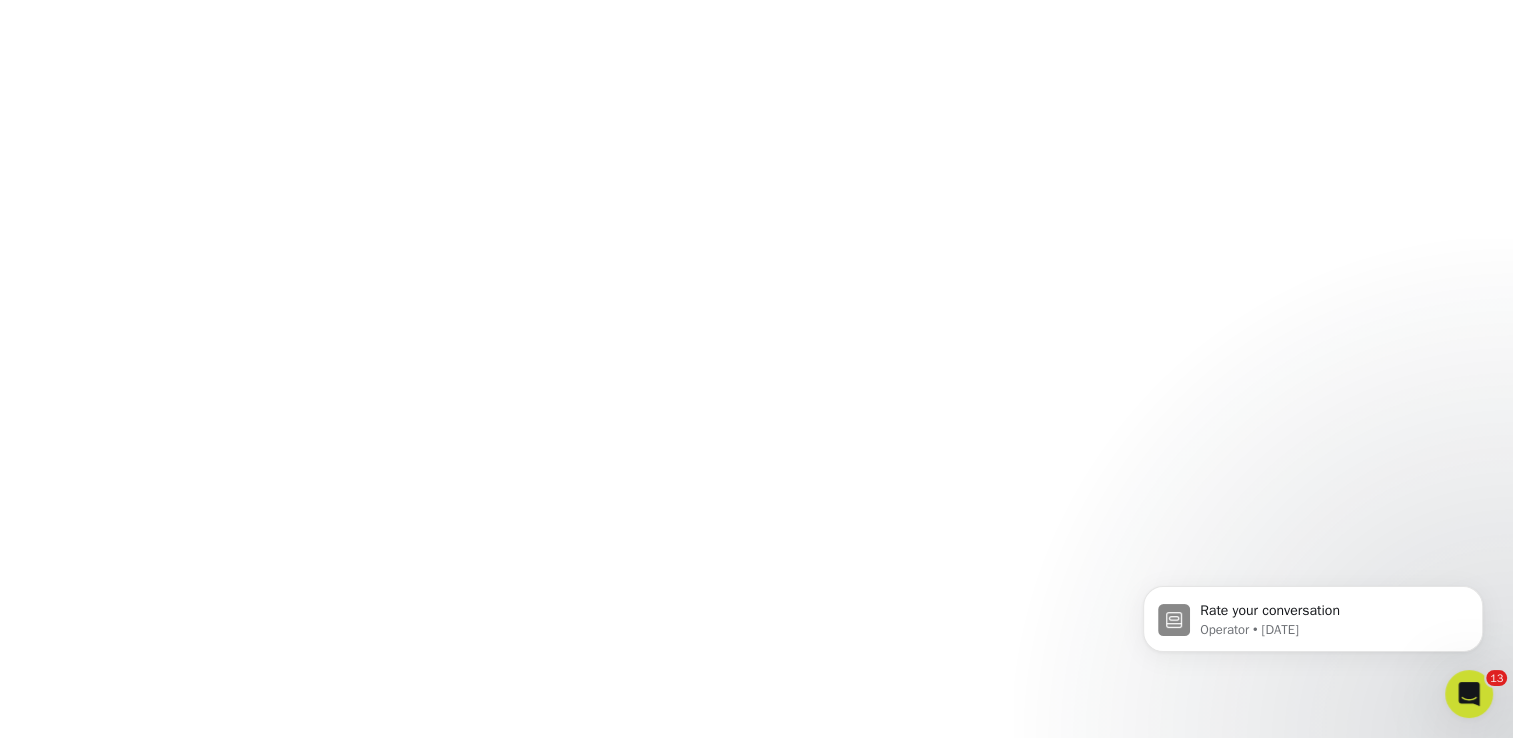 click on "Rate your conversation Operator • [DATE]" at bounding box center (1313, 614) 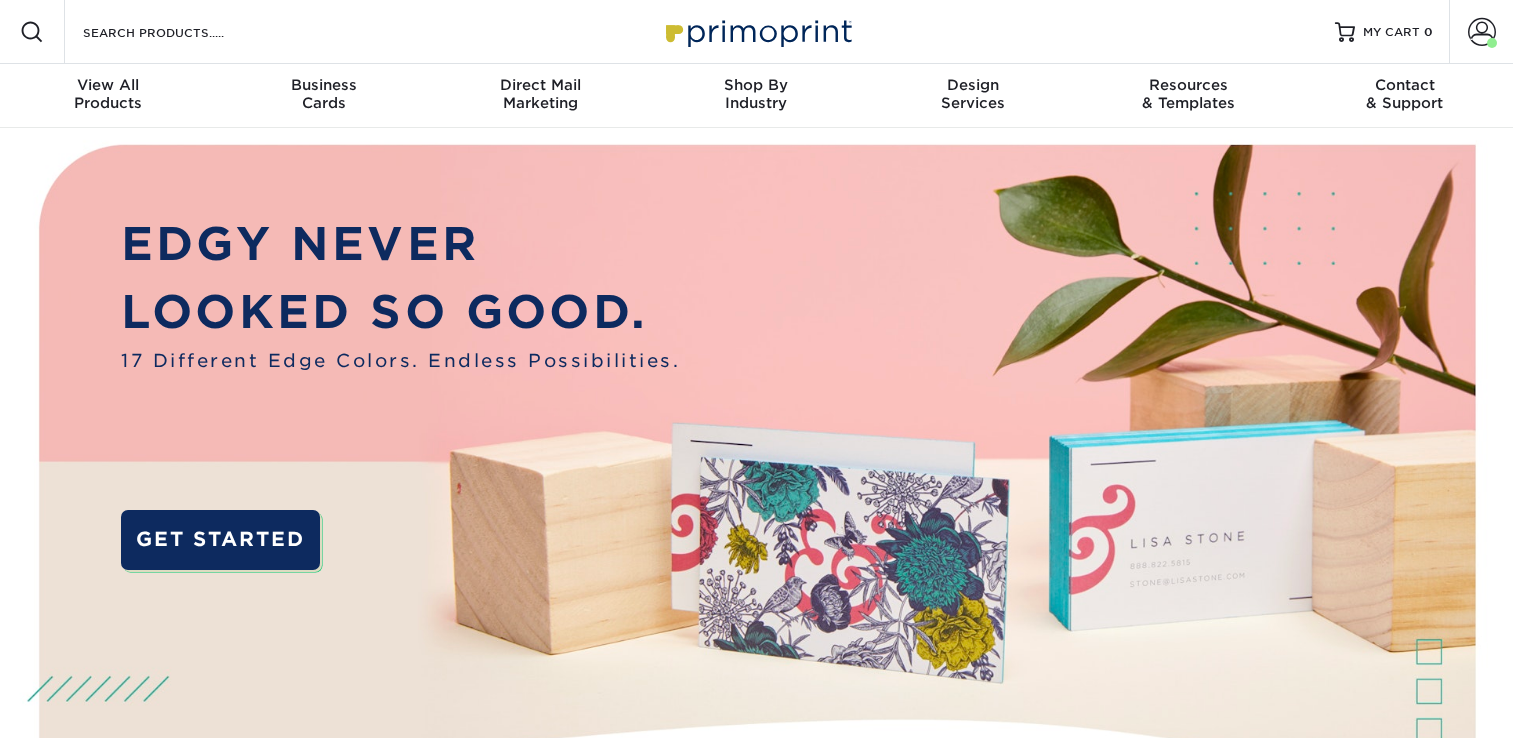 scroll, scrollTop: 0, scrollLeft: 0, axis: both 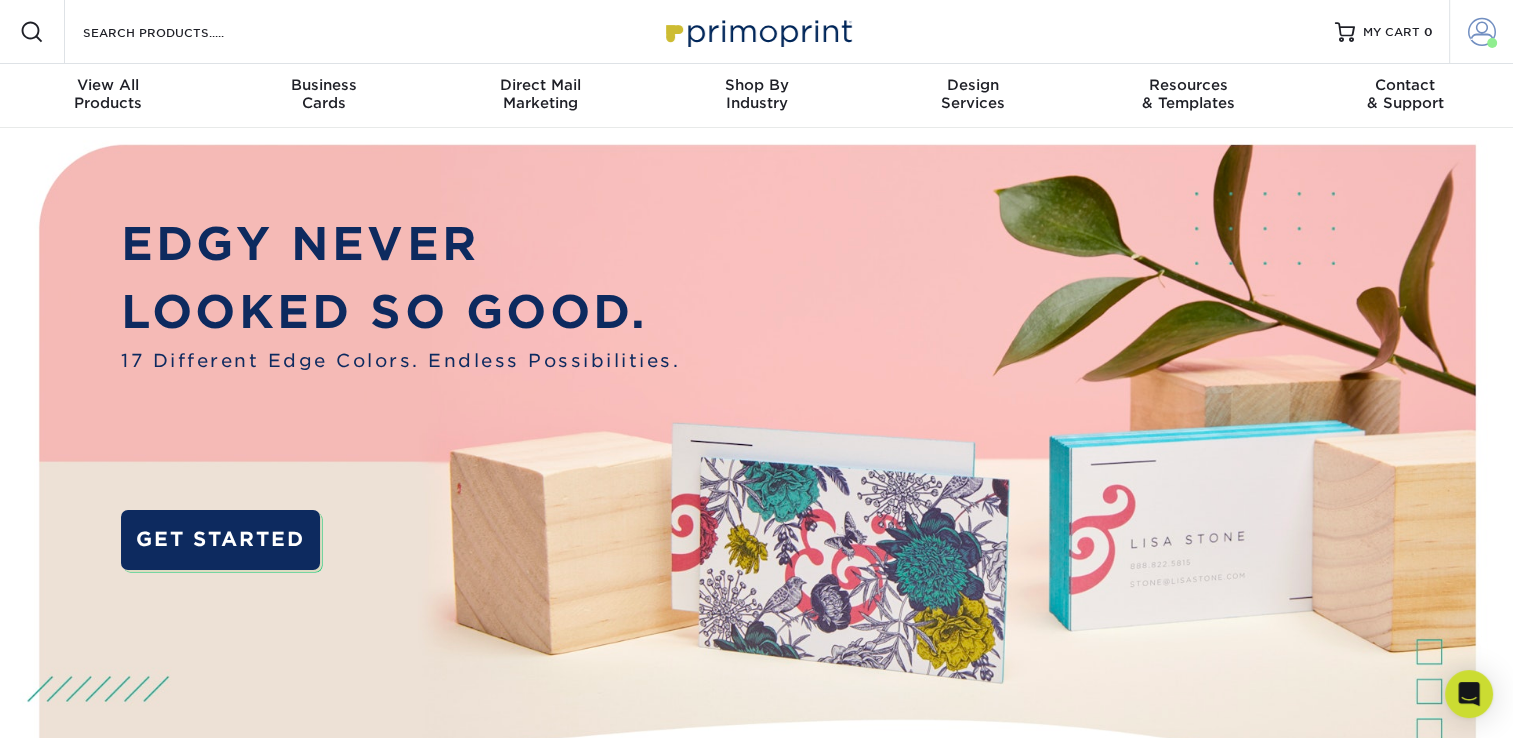 click at bounding box center [1482, 32] 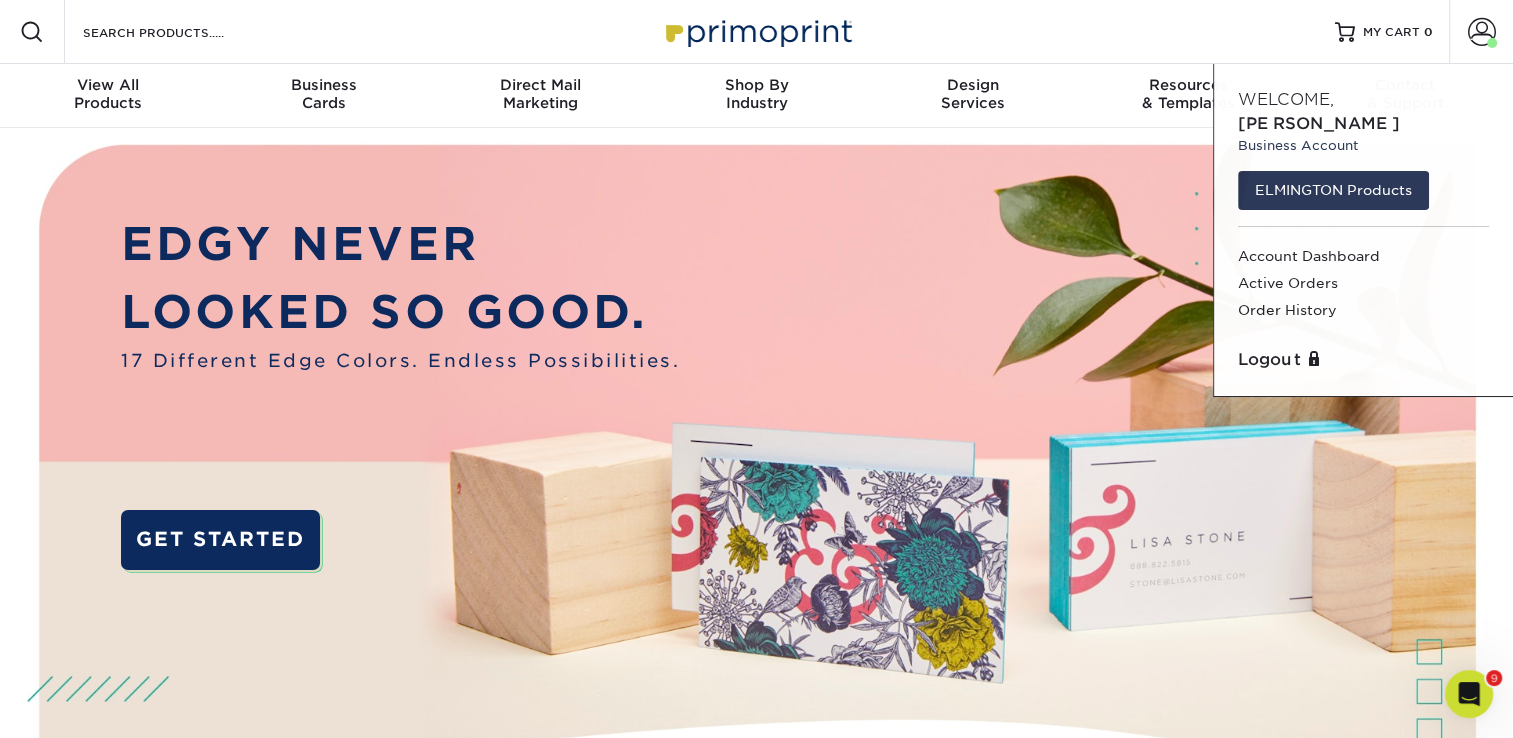 scroll, scrollTop: 0, scrollLeft: 0, axis: both 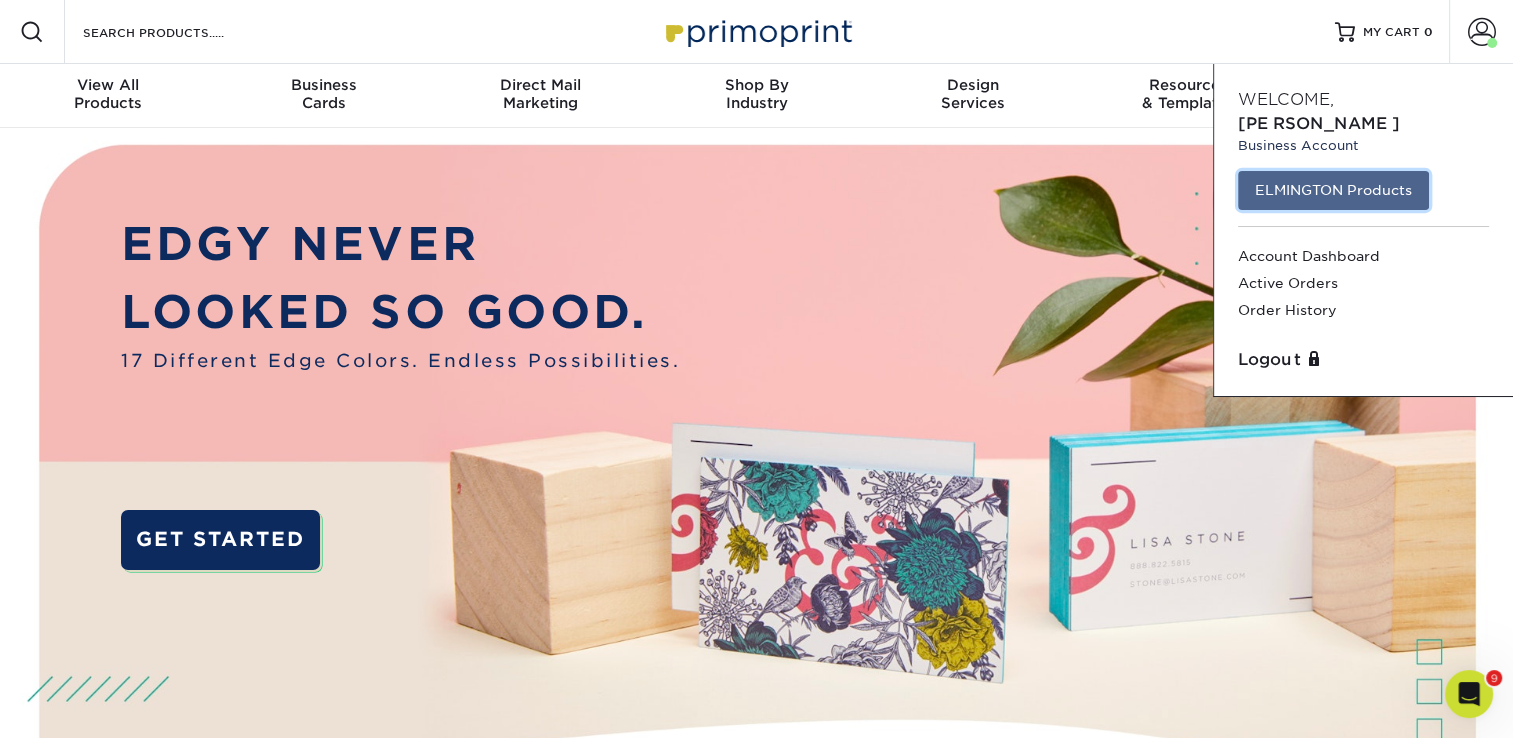 click on "ELMINGTON Products" at bounding box center [1333, 190] 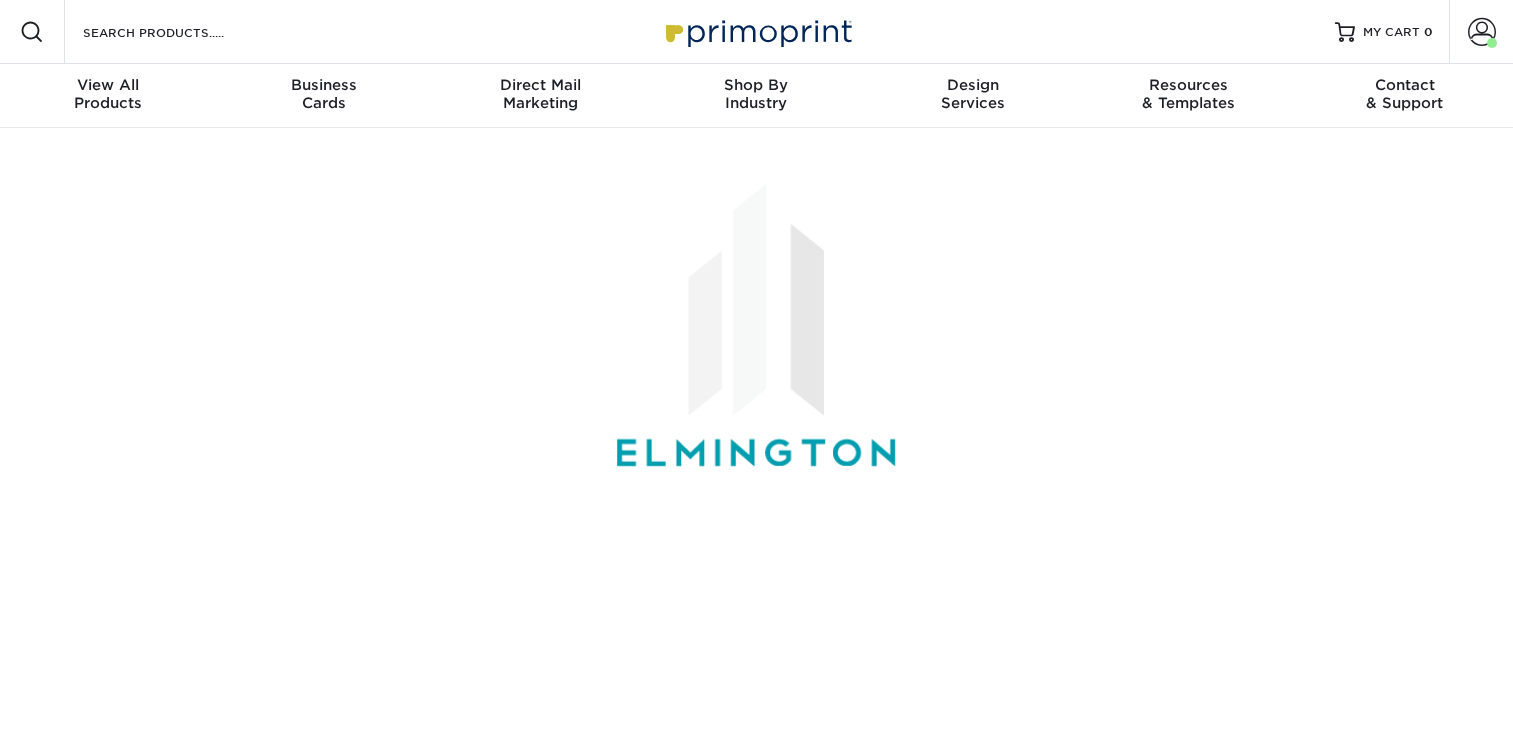 scroll, scrollTop: 0, scrollLeft: 0, axis: both 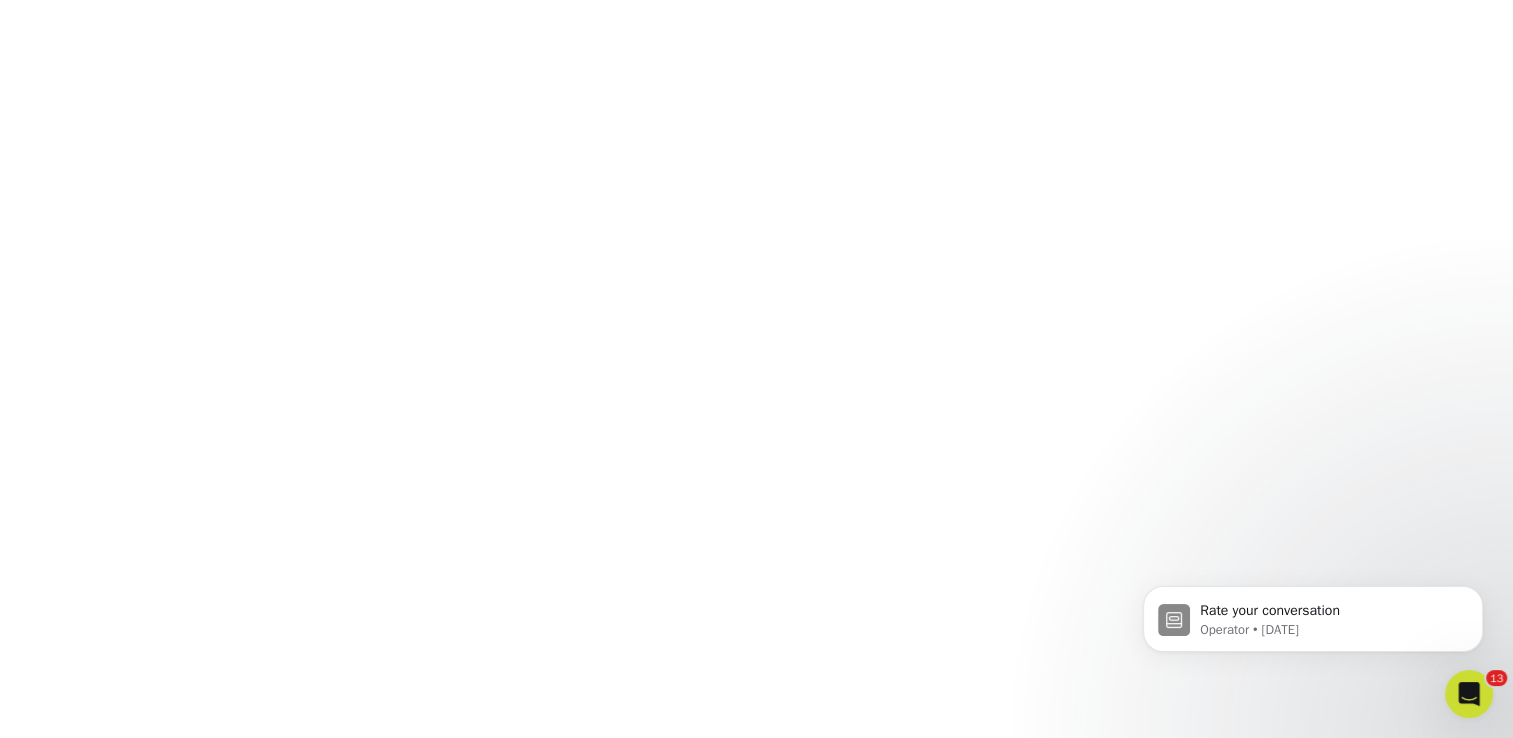 click on "Rate your conversation Operator • 3d ago" at bounding box center [1313, 614] 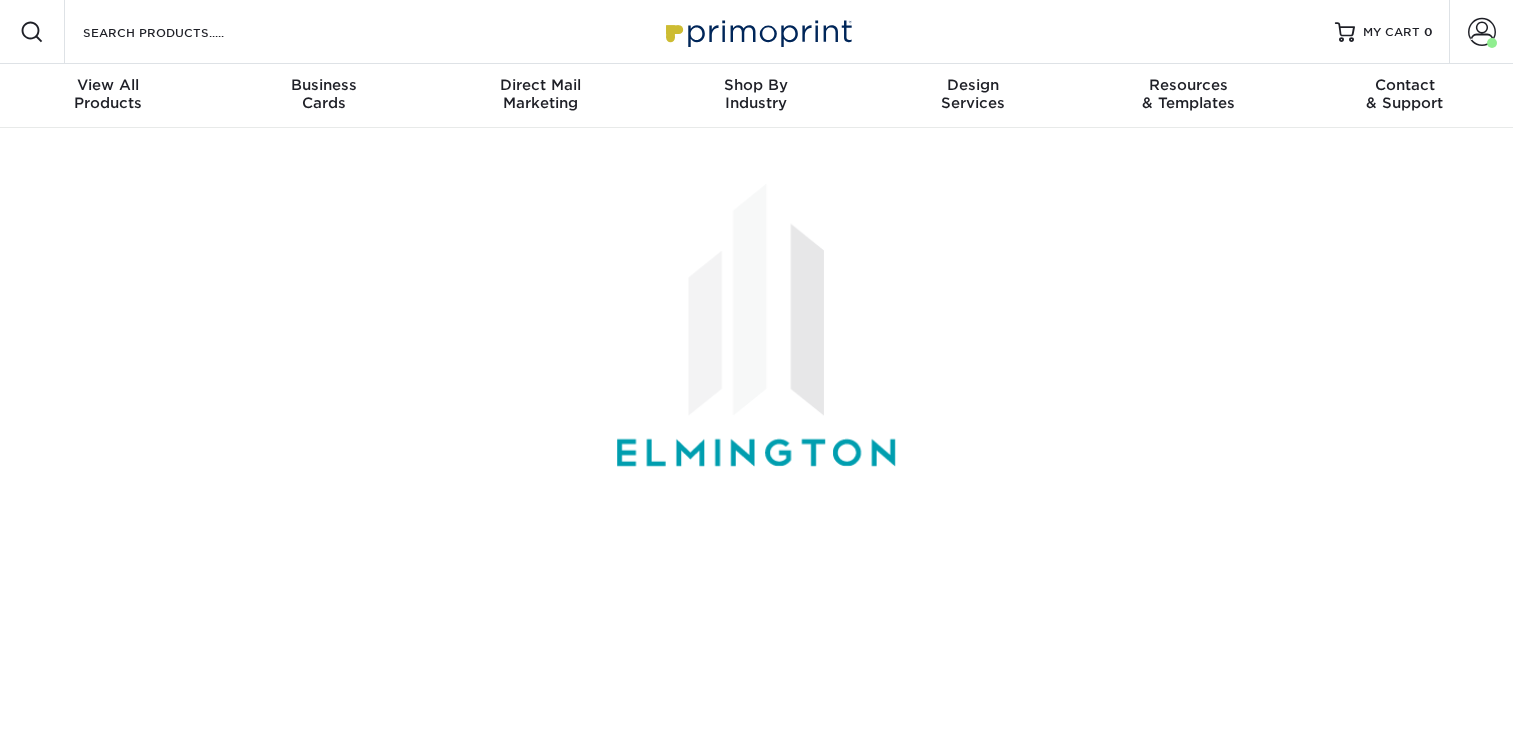 scroll, scrollTop: 0, scrollLeft: 0, axis: both 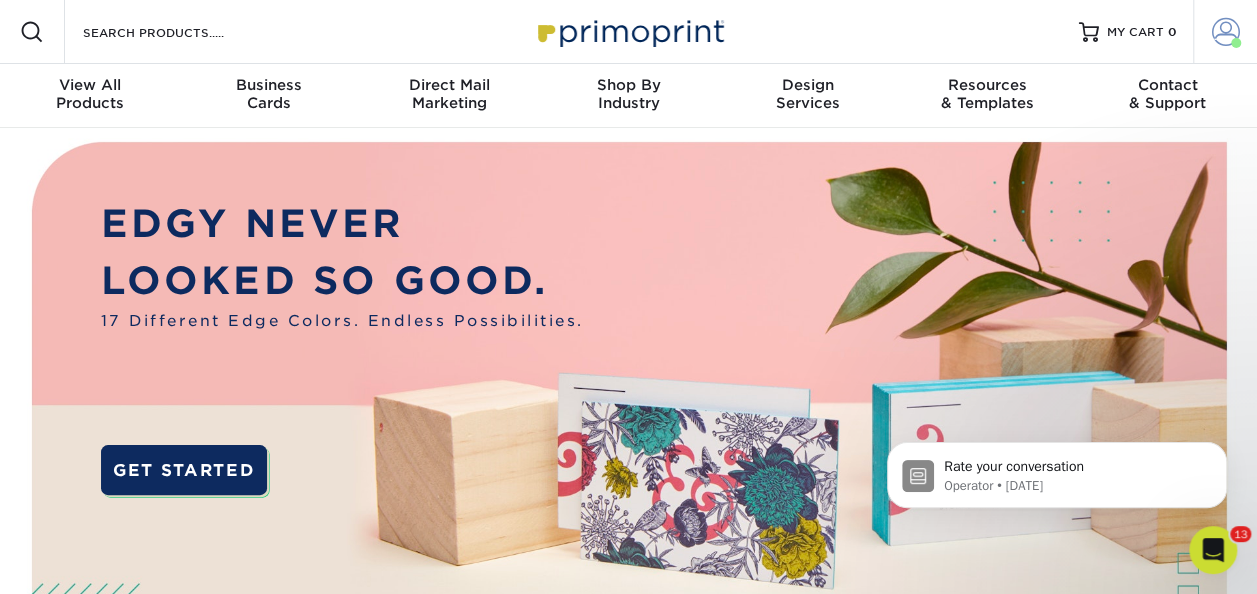 click on "Account" at bounding box center (1225, 32) 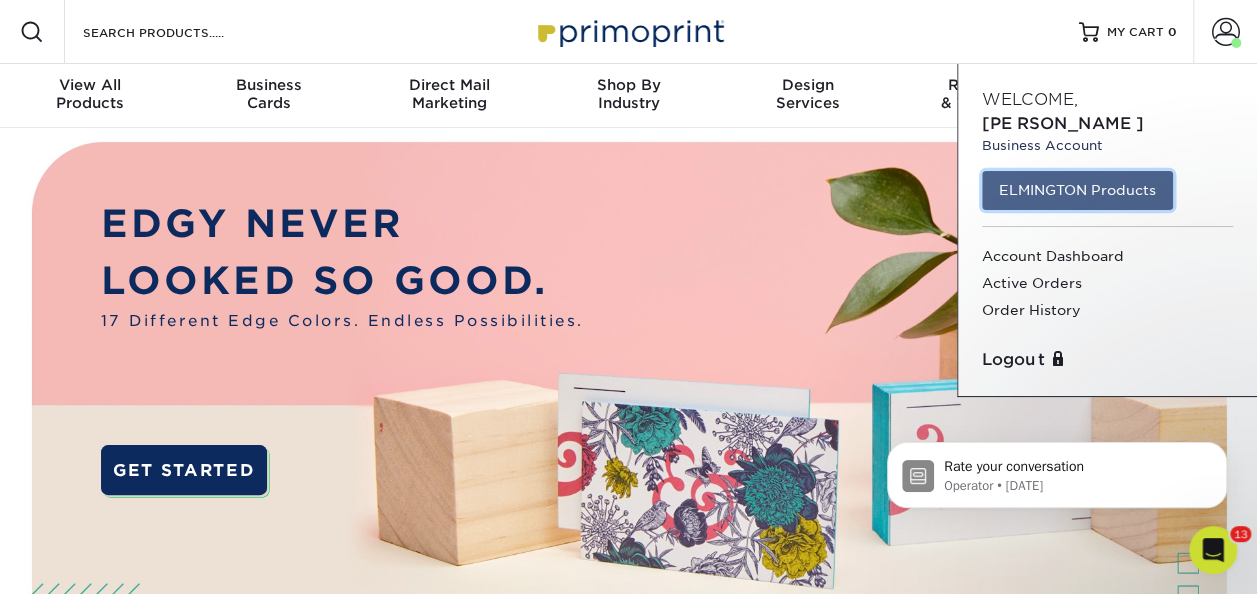 click on "ELMINGTON Products" at bounding box center (1077, 190) 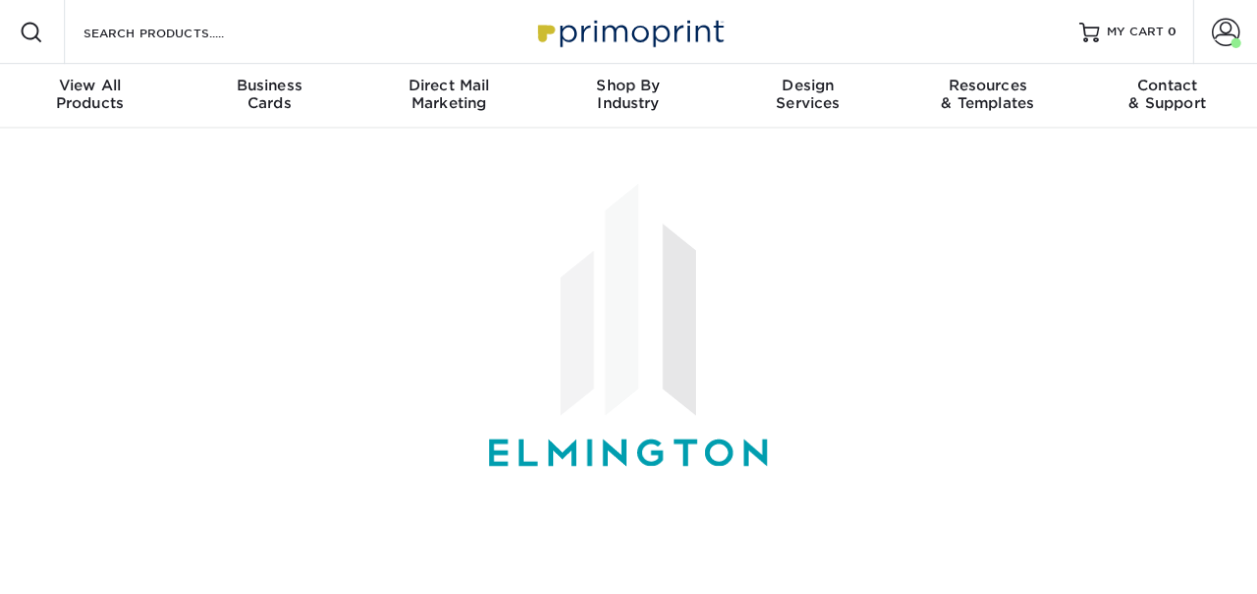 scroll, scrollTop: 0, scrollLeft: 0, axis: both 